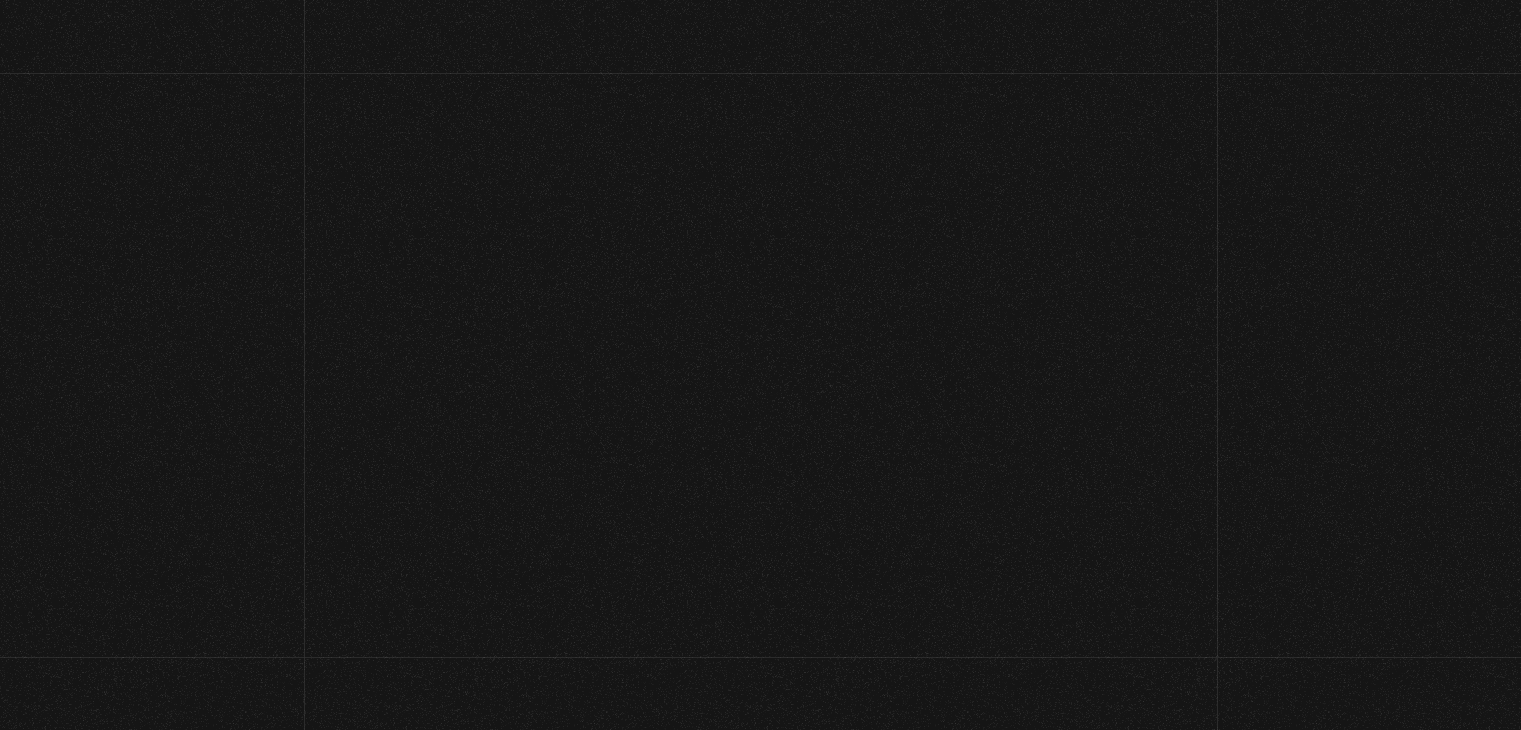 scroll, scrollTop: 0, scrollLeft: 0, axis: both 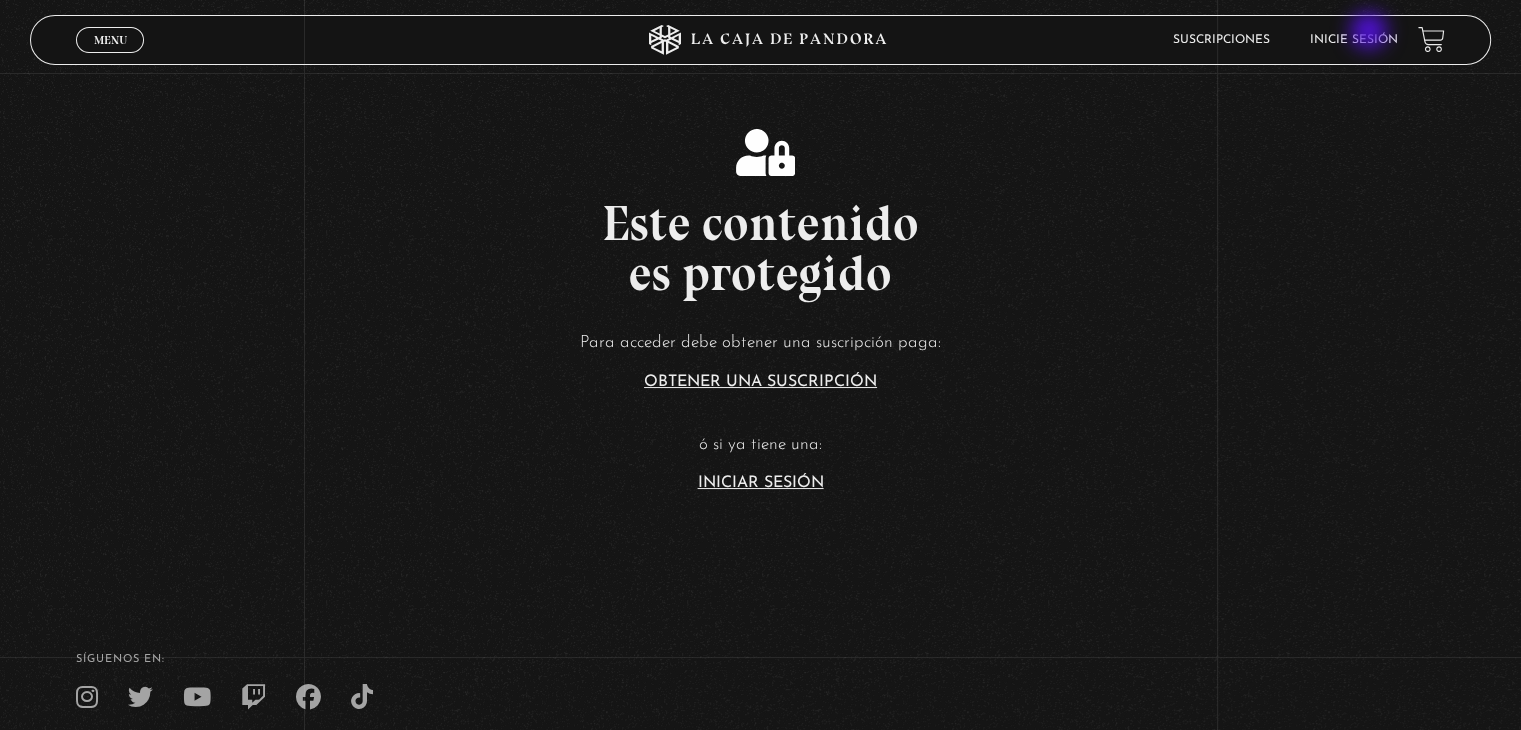 click on "Inicie sesión" at bounding box center [1354, 39] 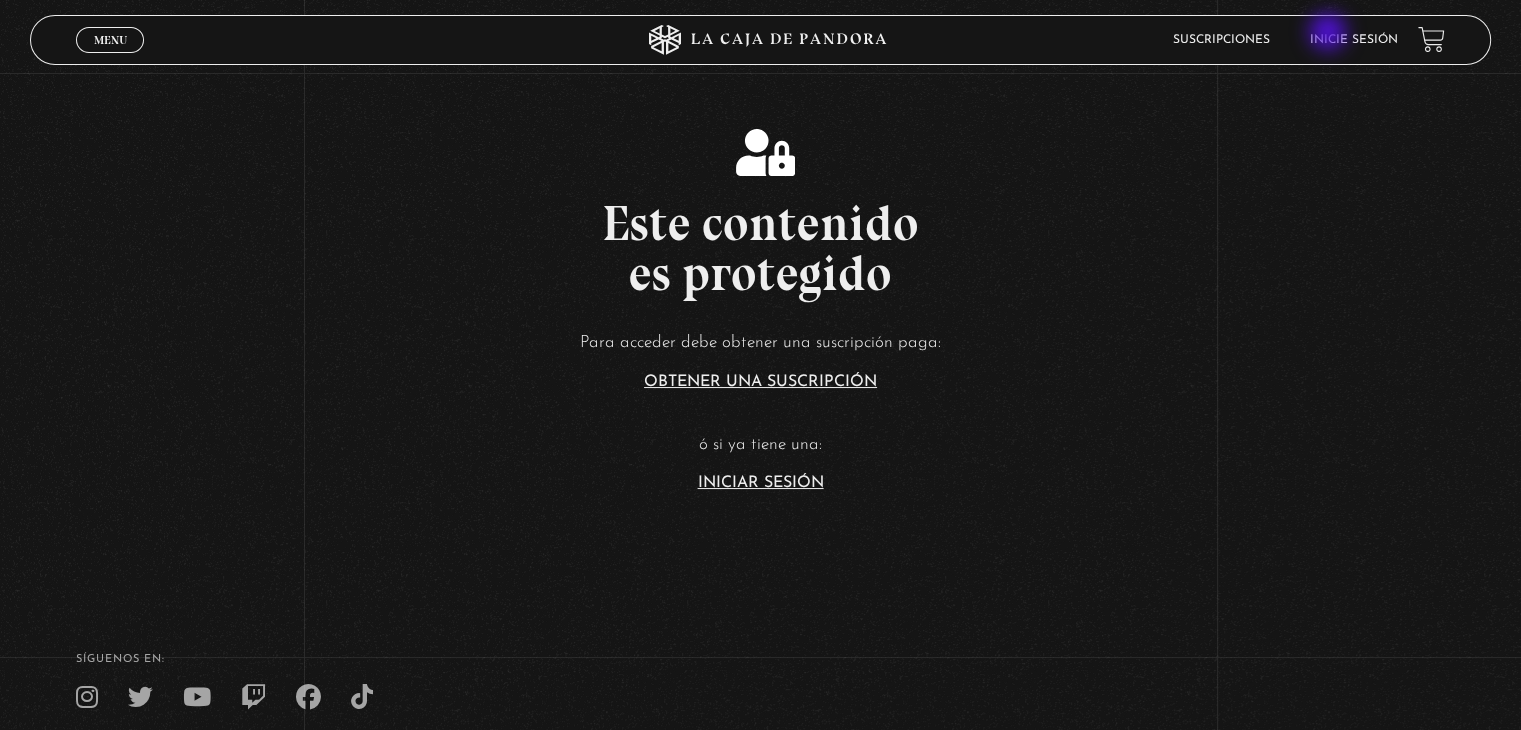 click on "Inicie sesión" at bounding box center (1354, 40) 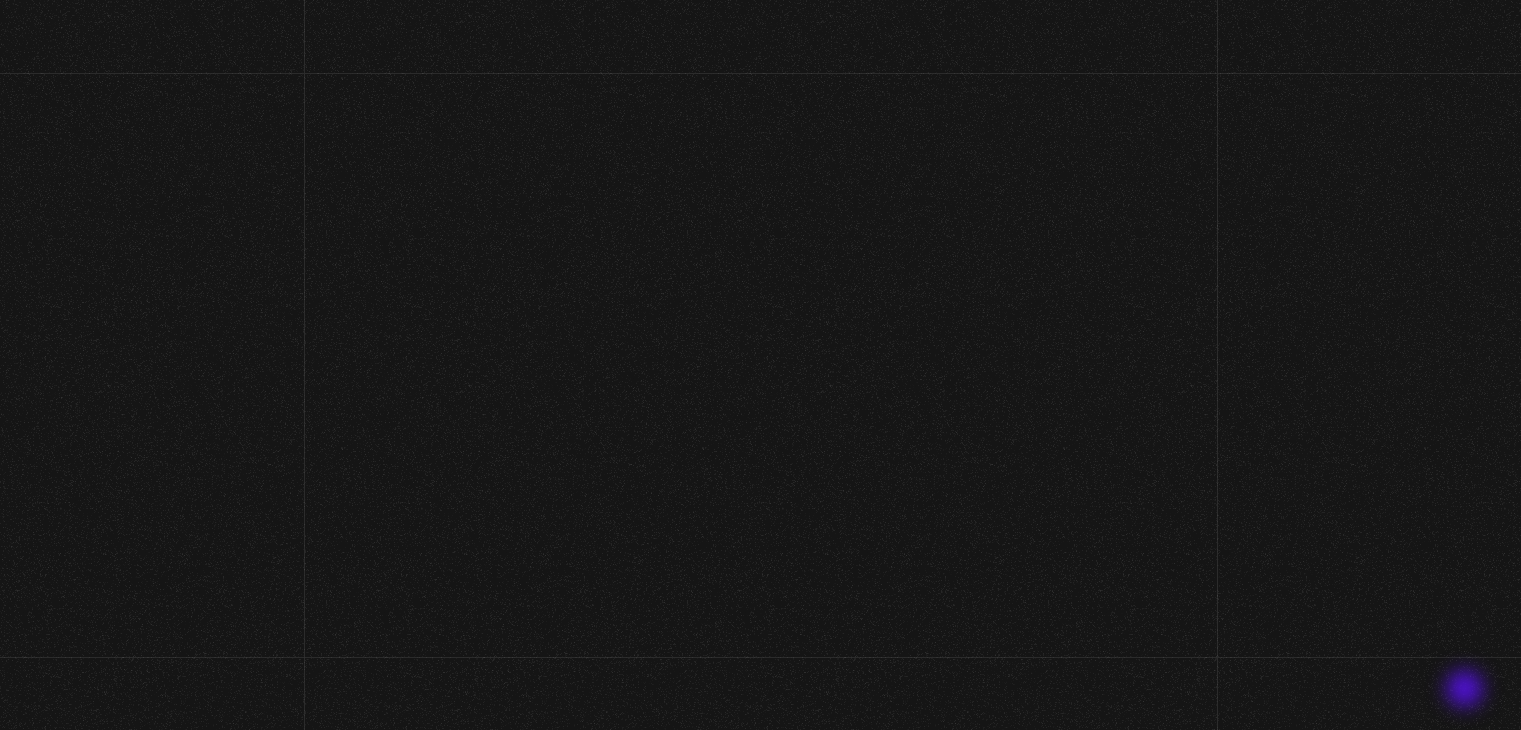 scroll, scrollTop: 0, scrollLeft: 0, axis: both 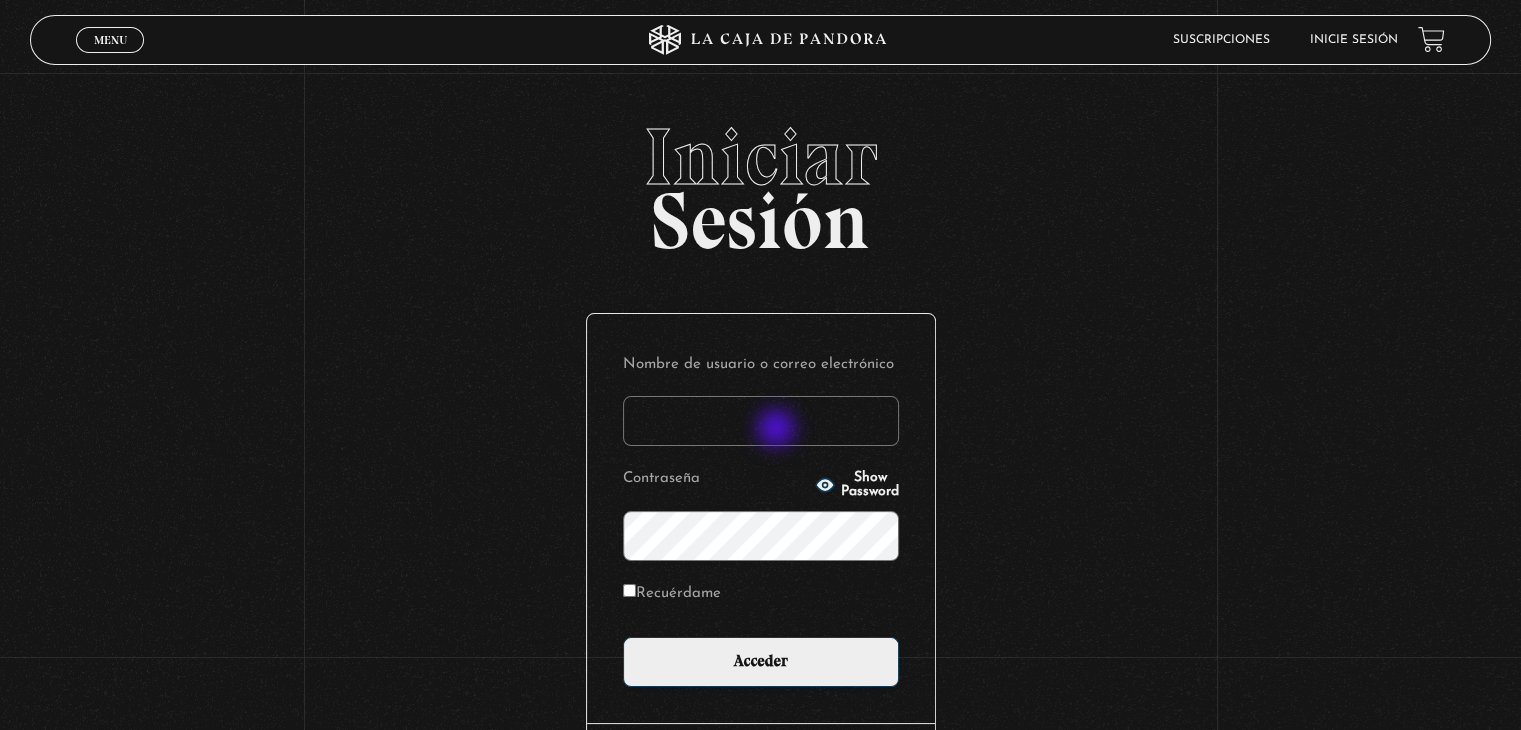 click on "Nombre de usuario o correo electrónico" at bounding box center (761, 421) 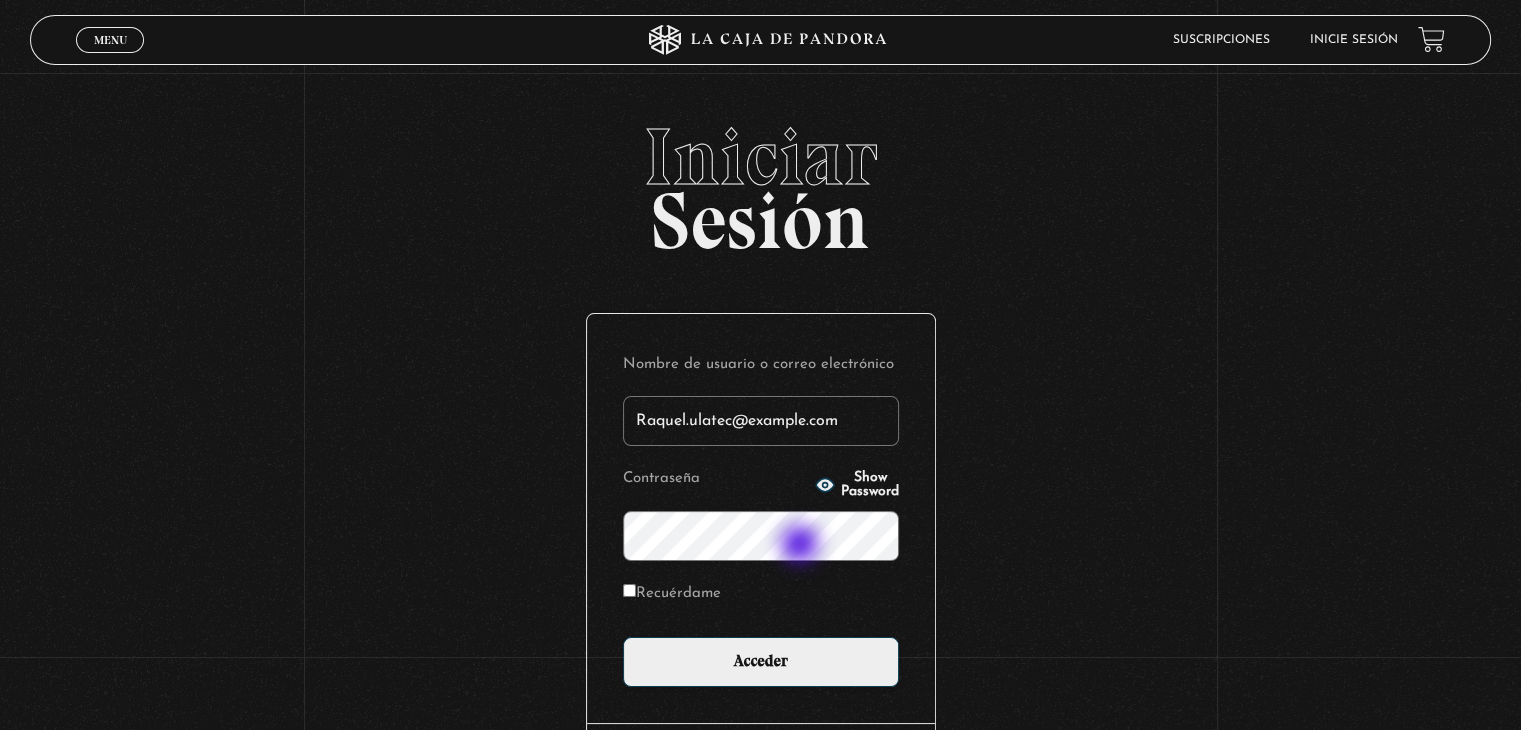 type on "Raquel.ulatec@example.com" 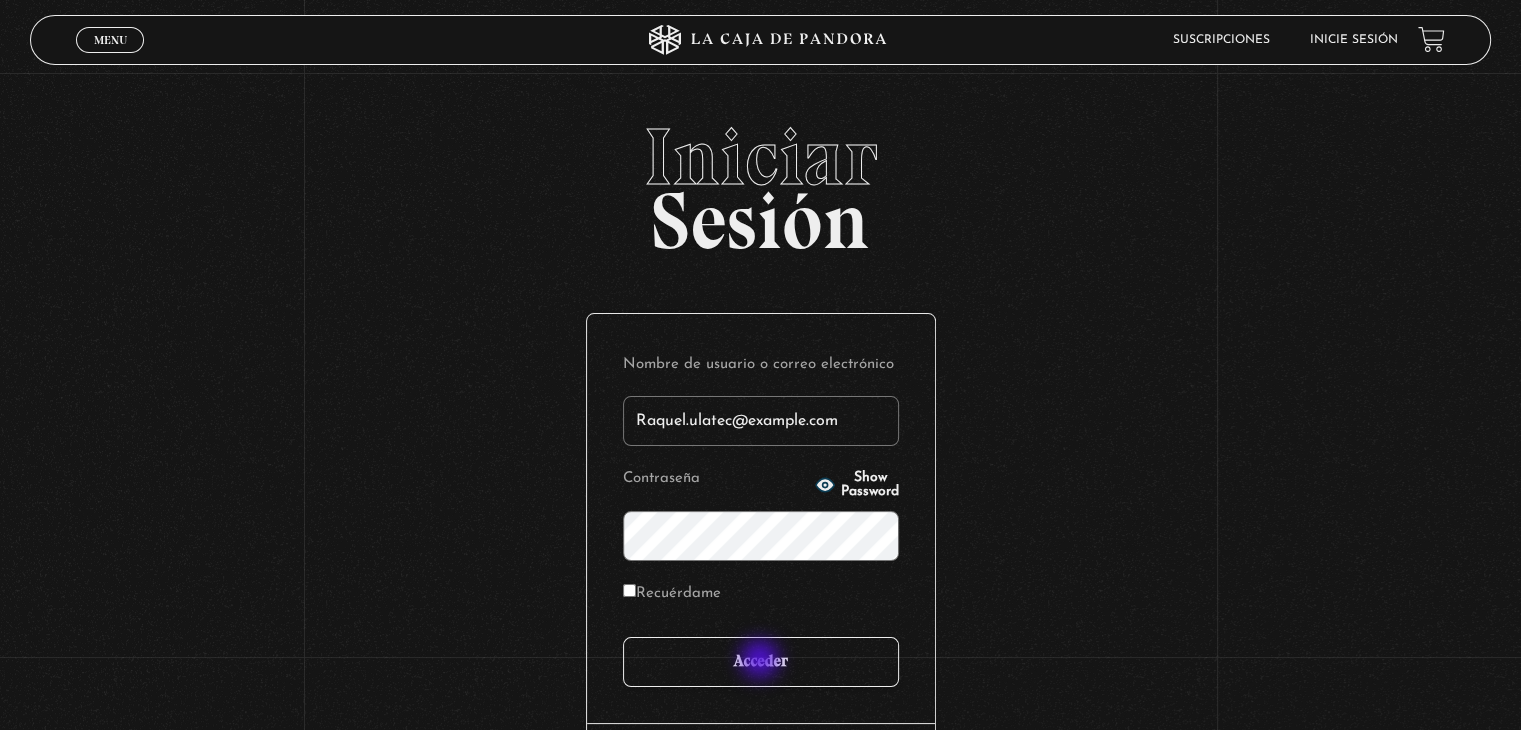 click on "Acceder" at bounding box center [761, 662] 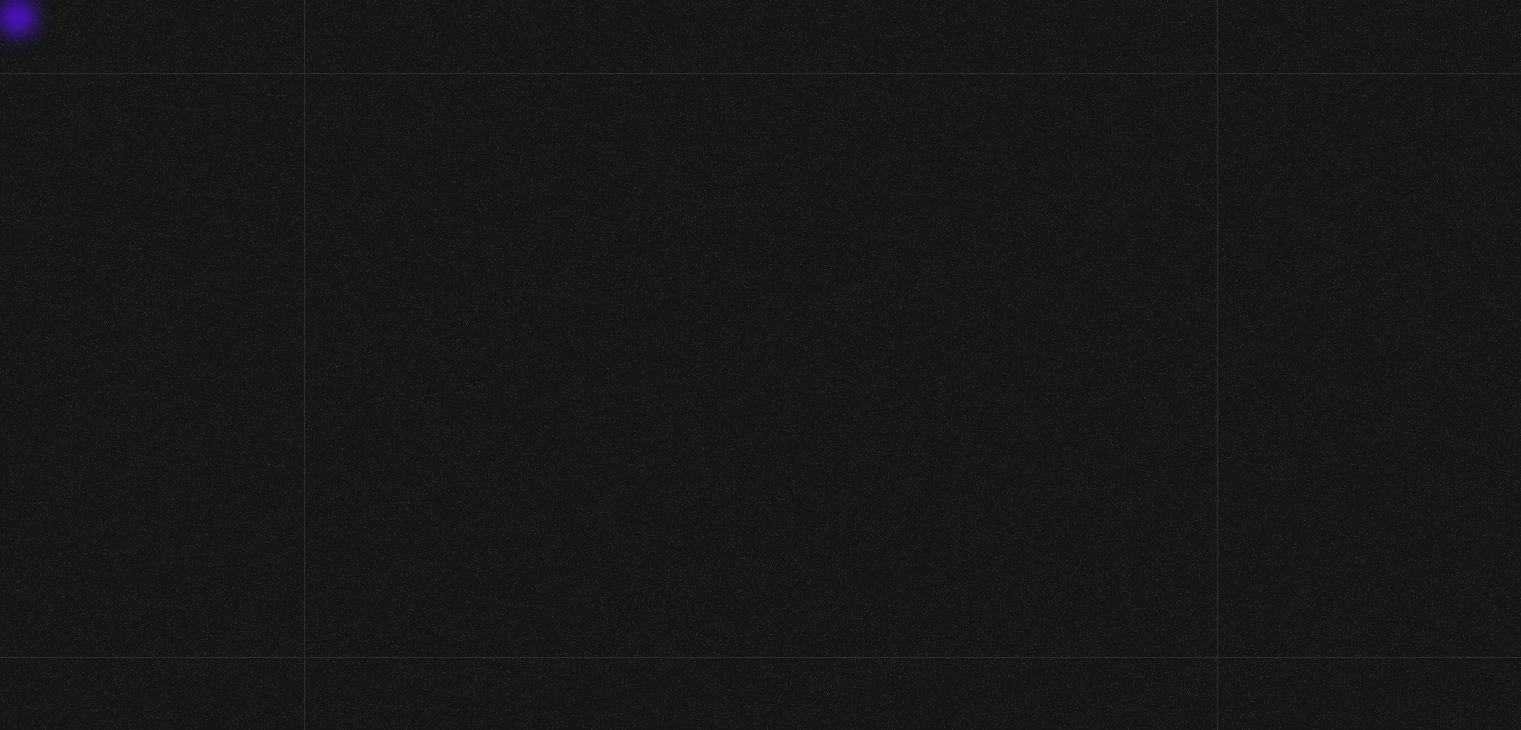 scroll, scrollTop: 0, scrollLeft: 0, axis: both 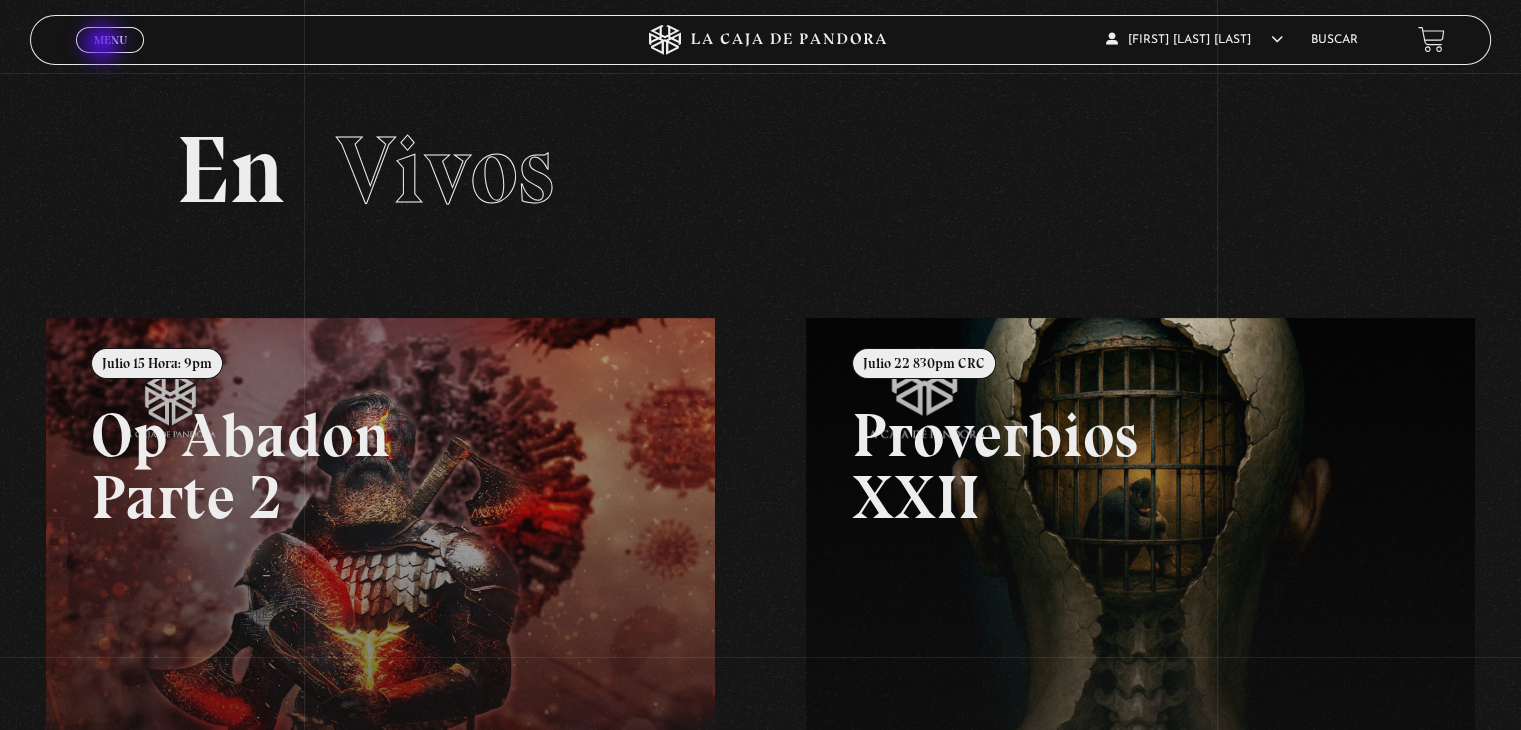 click on "Menu" at bounding box center [110, 40] 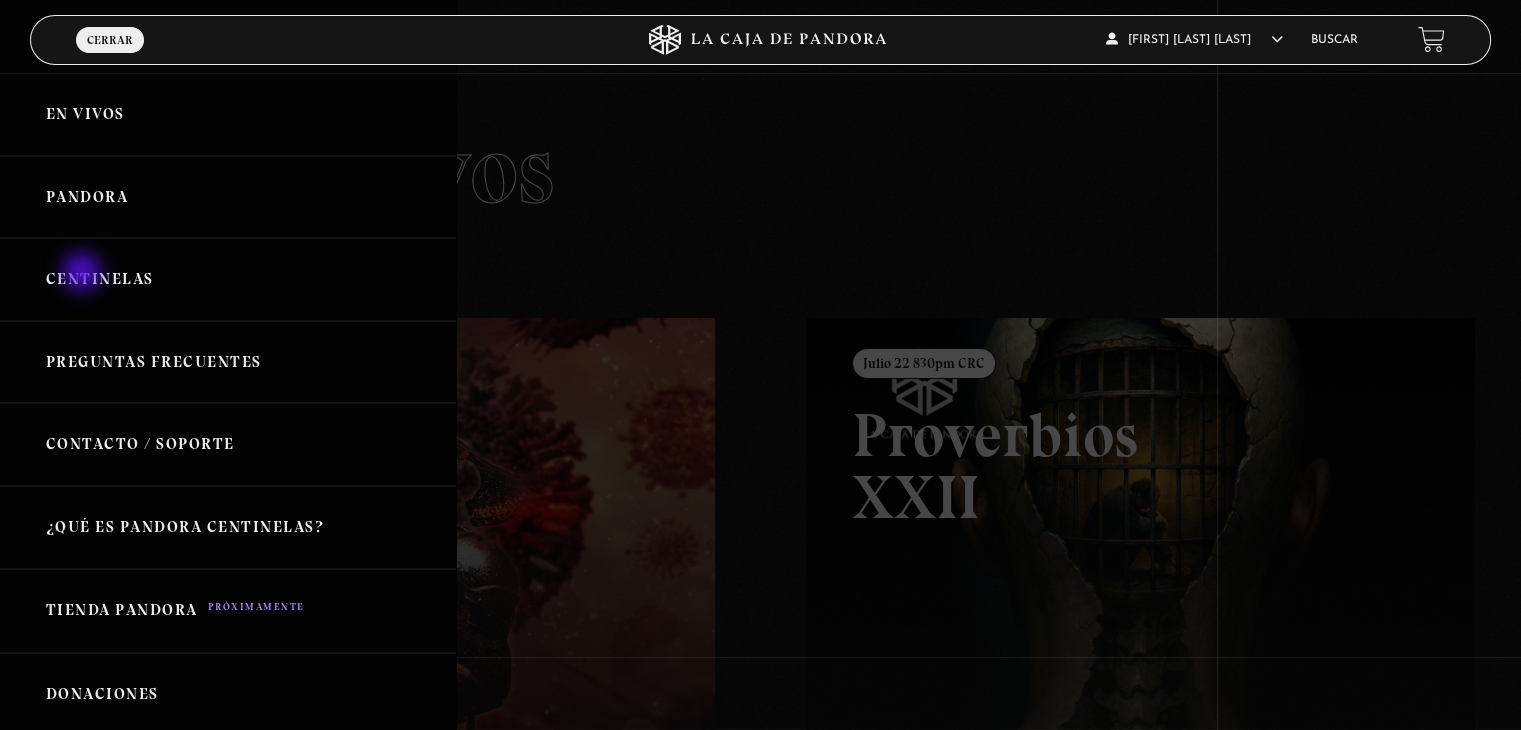click on "Centinelas" at bounding box center (228, 279) 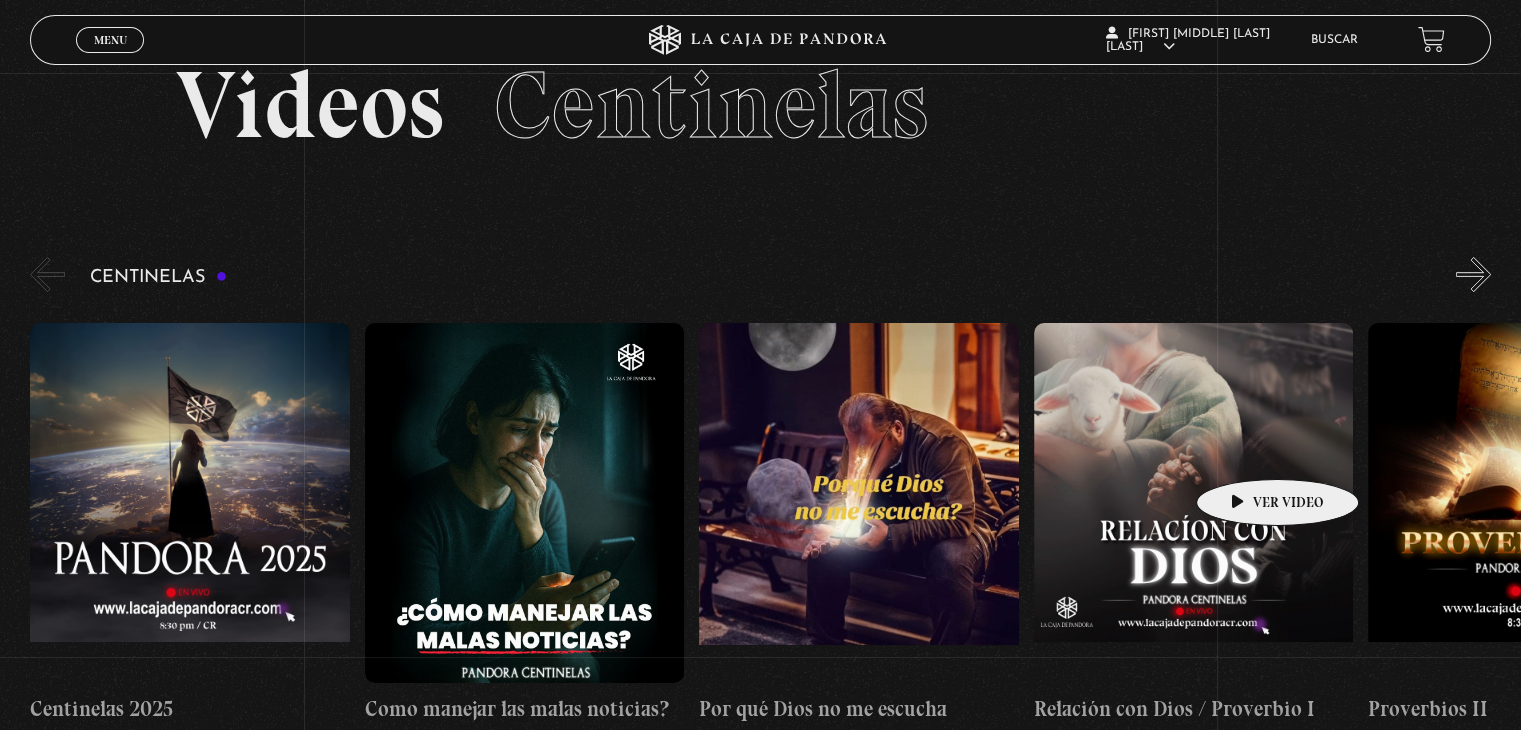 scroll, scrollTop: 100, scrollLeft: 0, axis: vertical 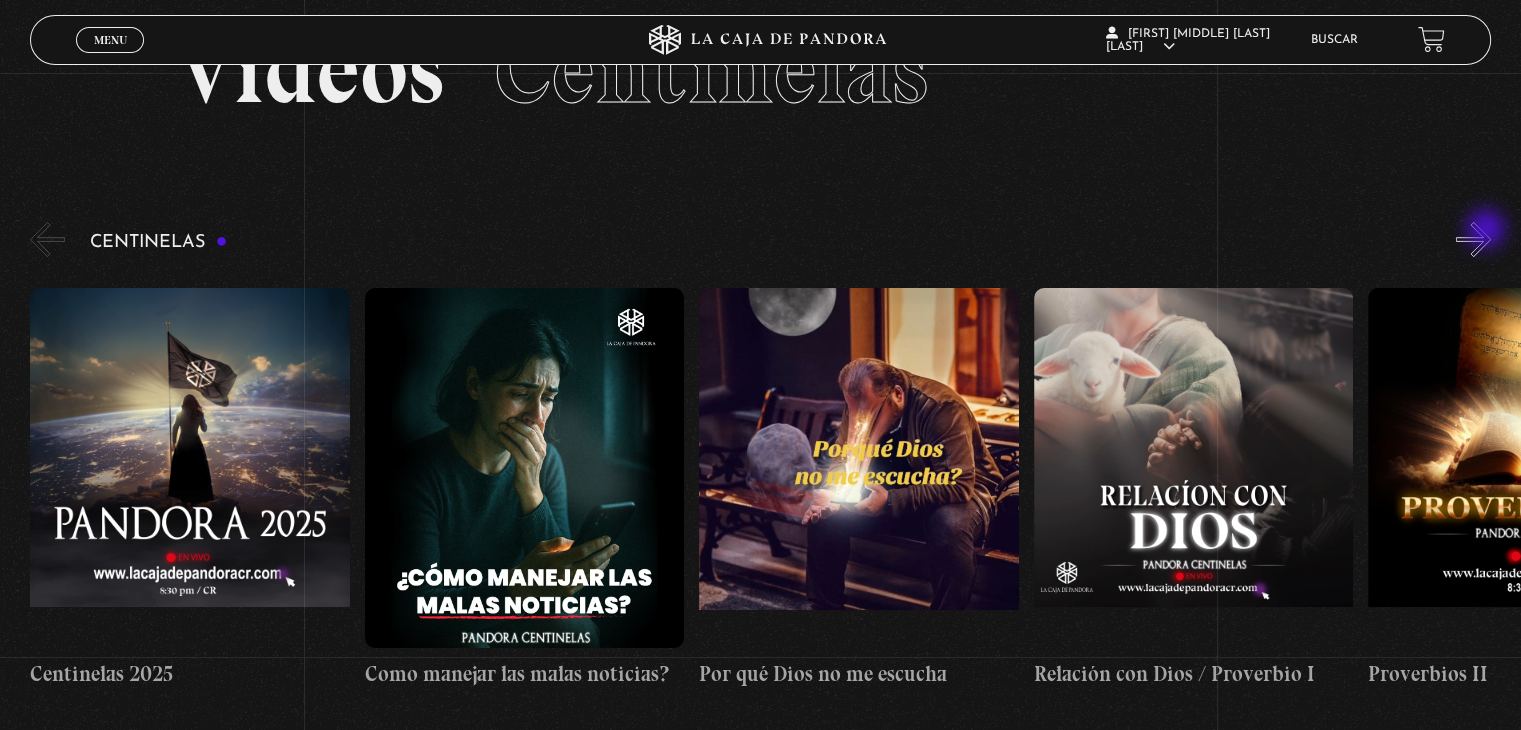 click on "»" at bounding box center [1473, 239] 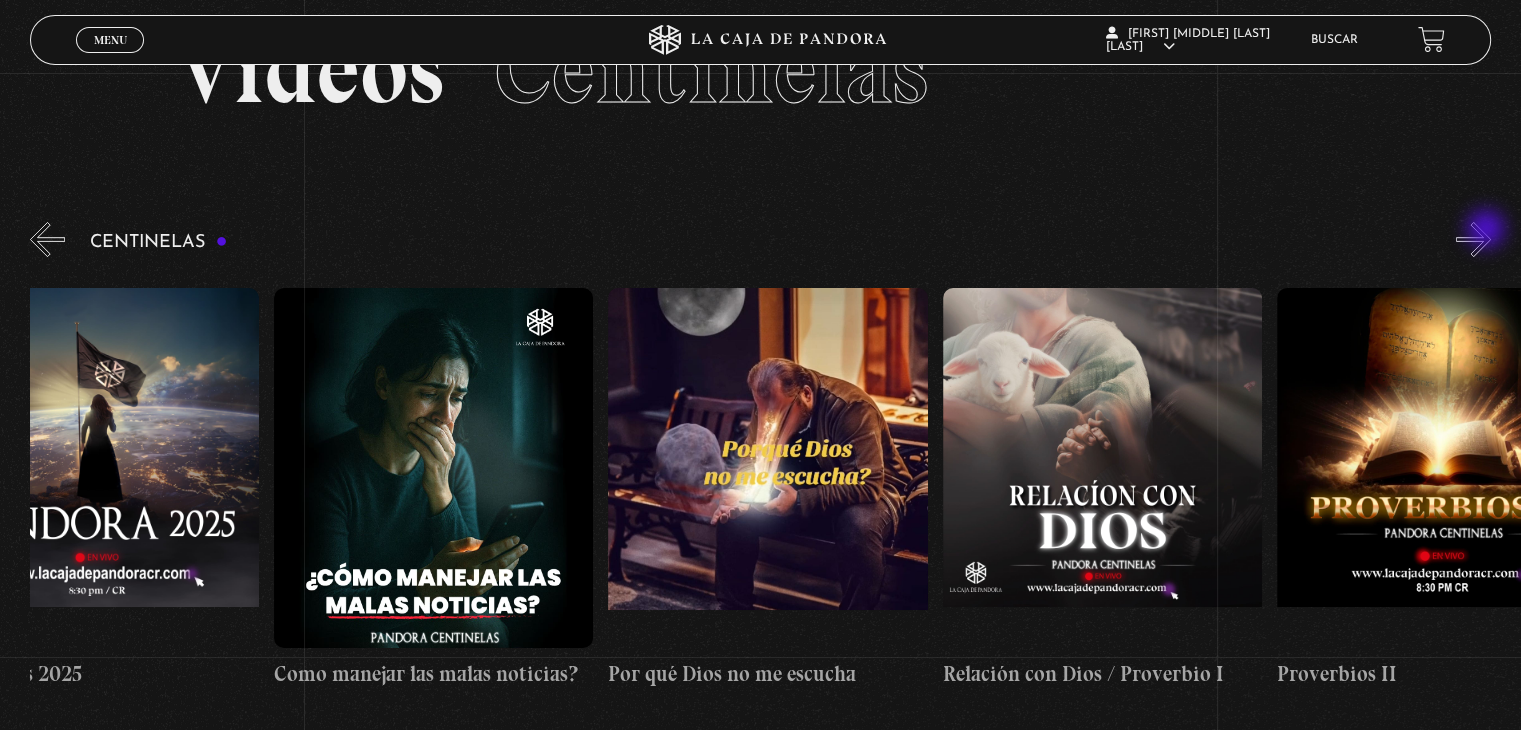 click on "»" at bounding box center [1473, 239] 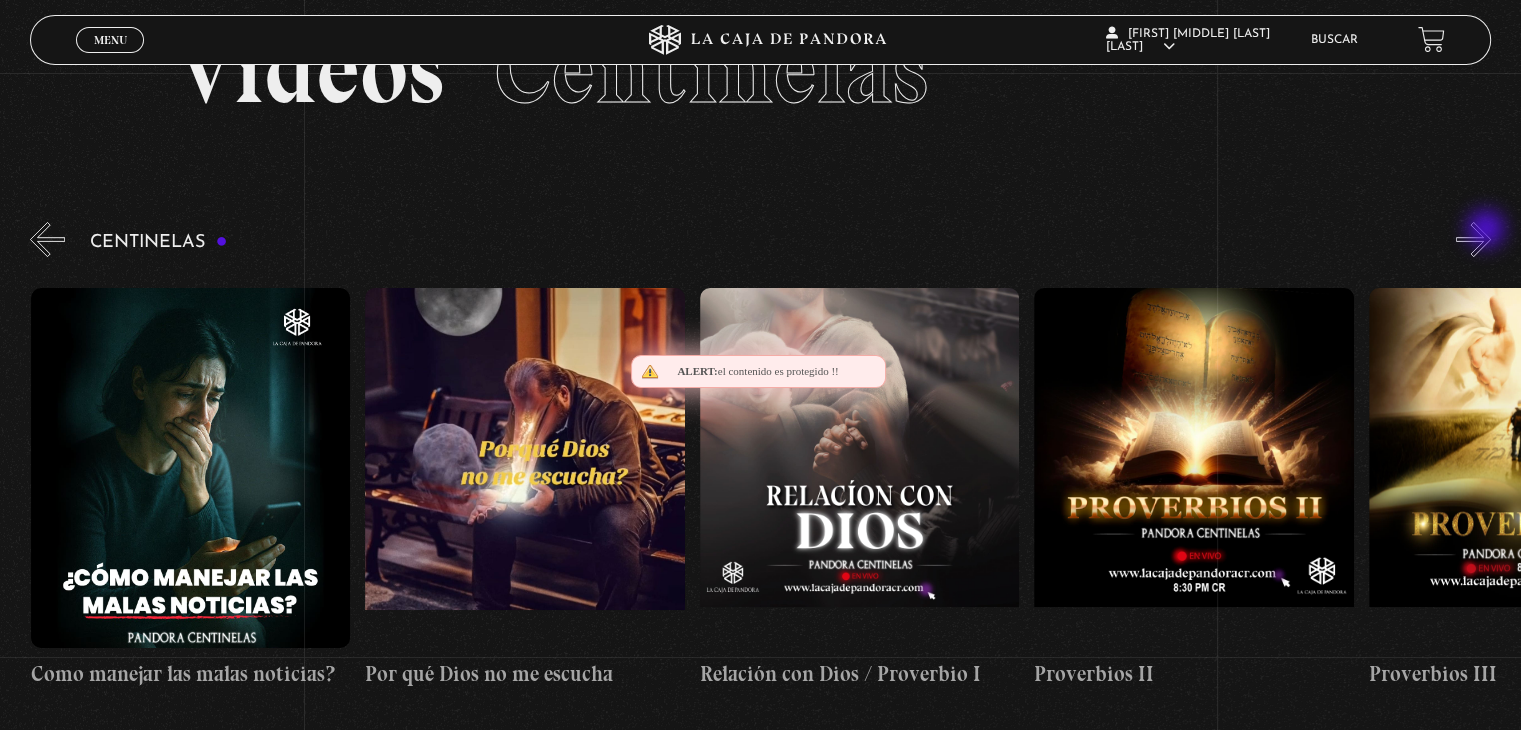click on "»" at bounding box center (1473, 239) 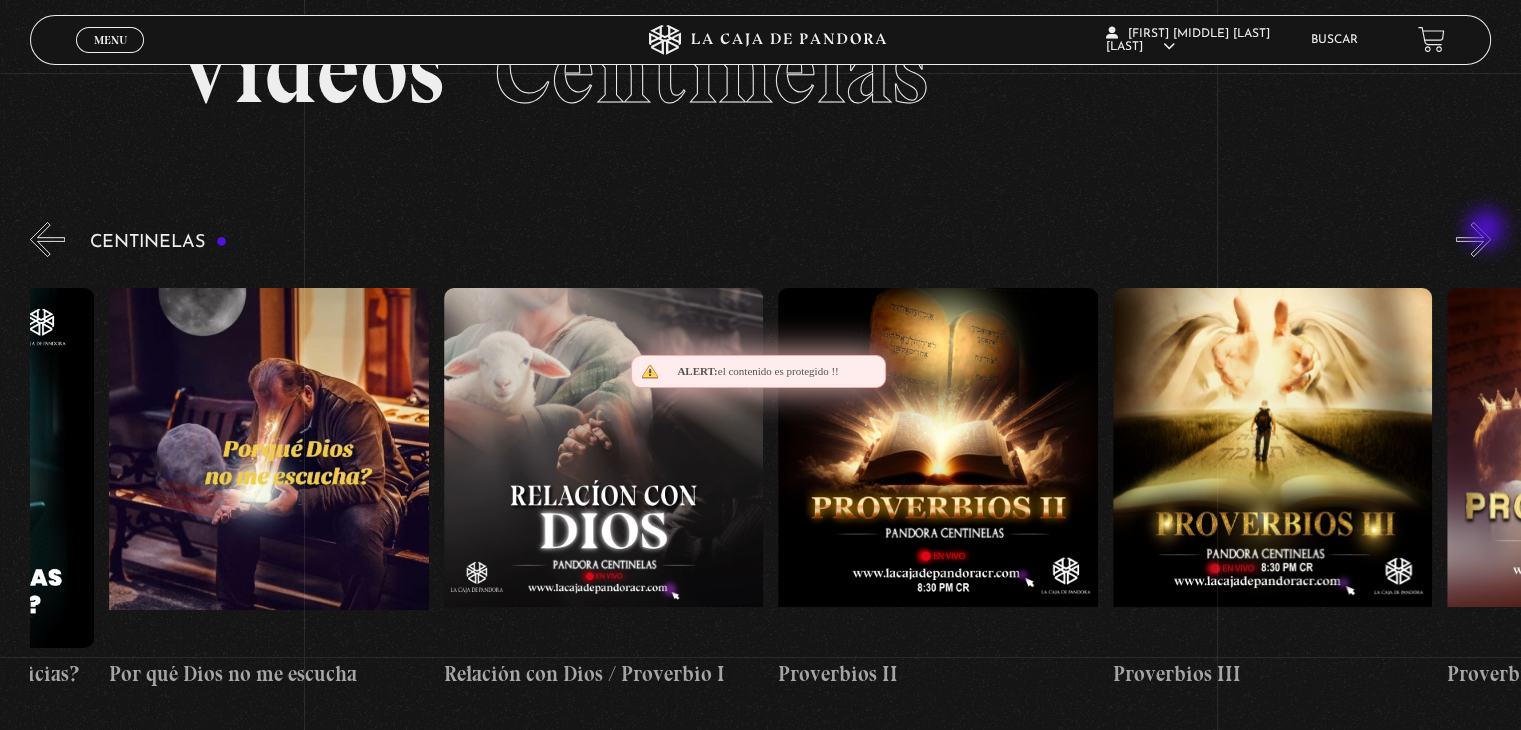 click on "»" at bounding box center [1473, 239] 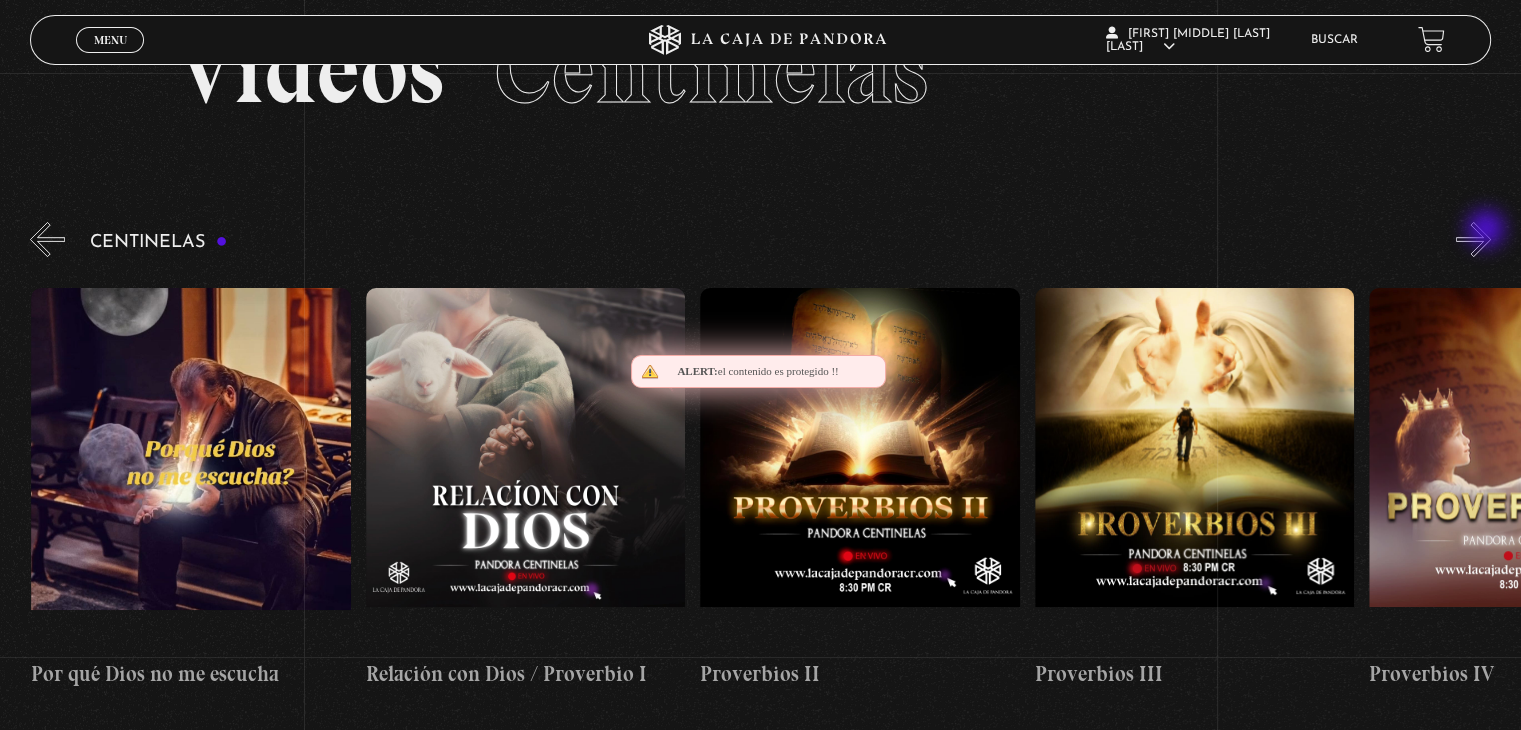 click on "»" at bounding box center [1473, 239] 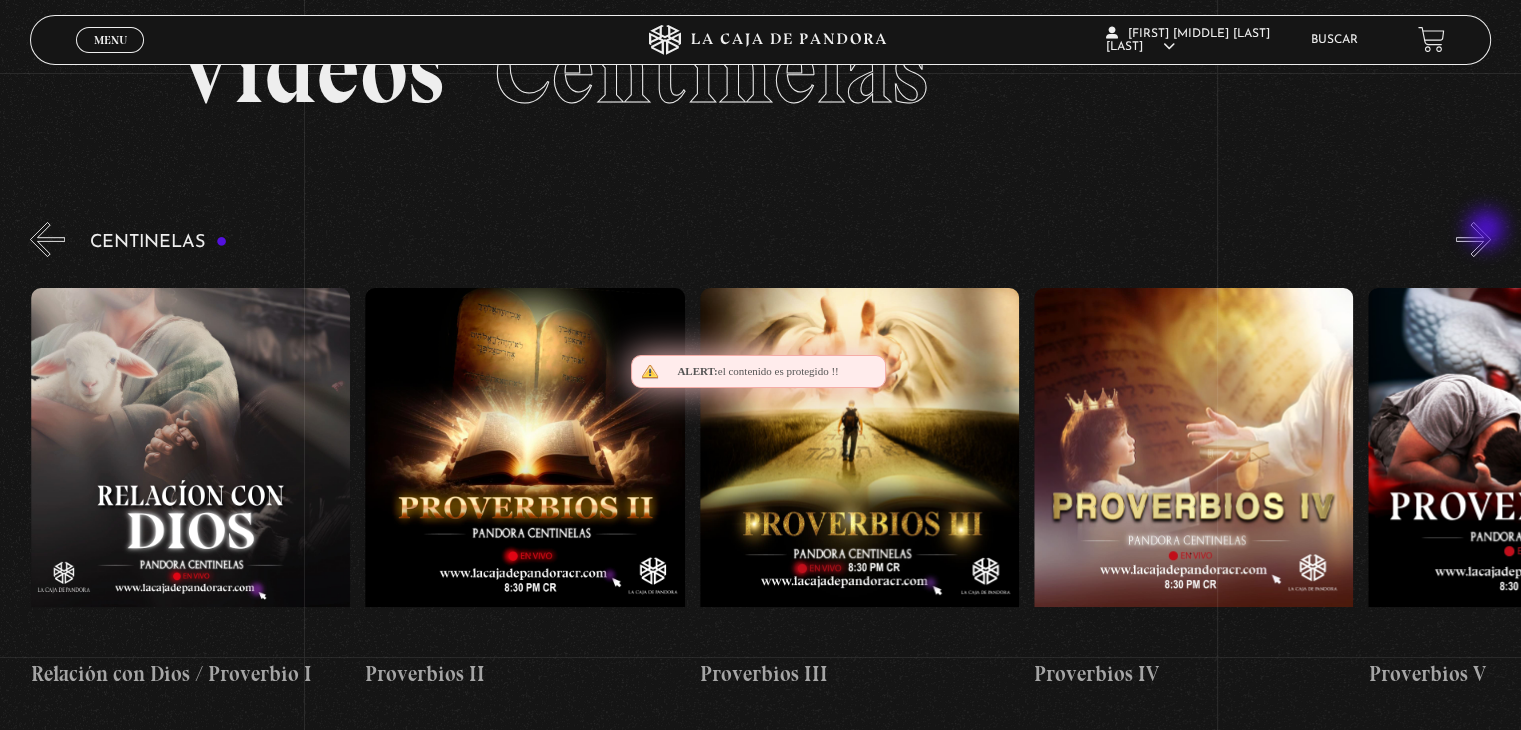click on "»" at bounding box center [1473, 239] 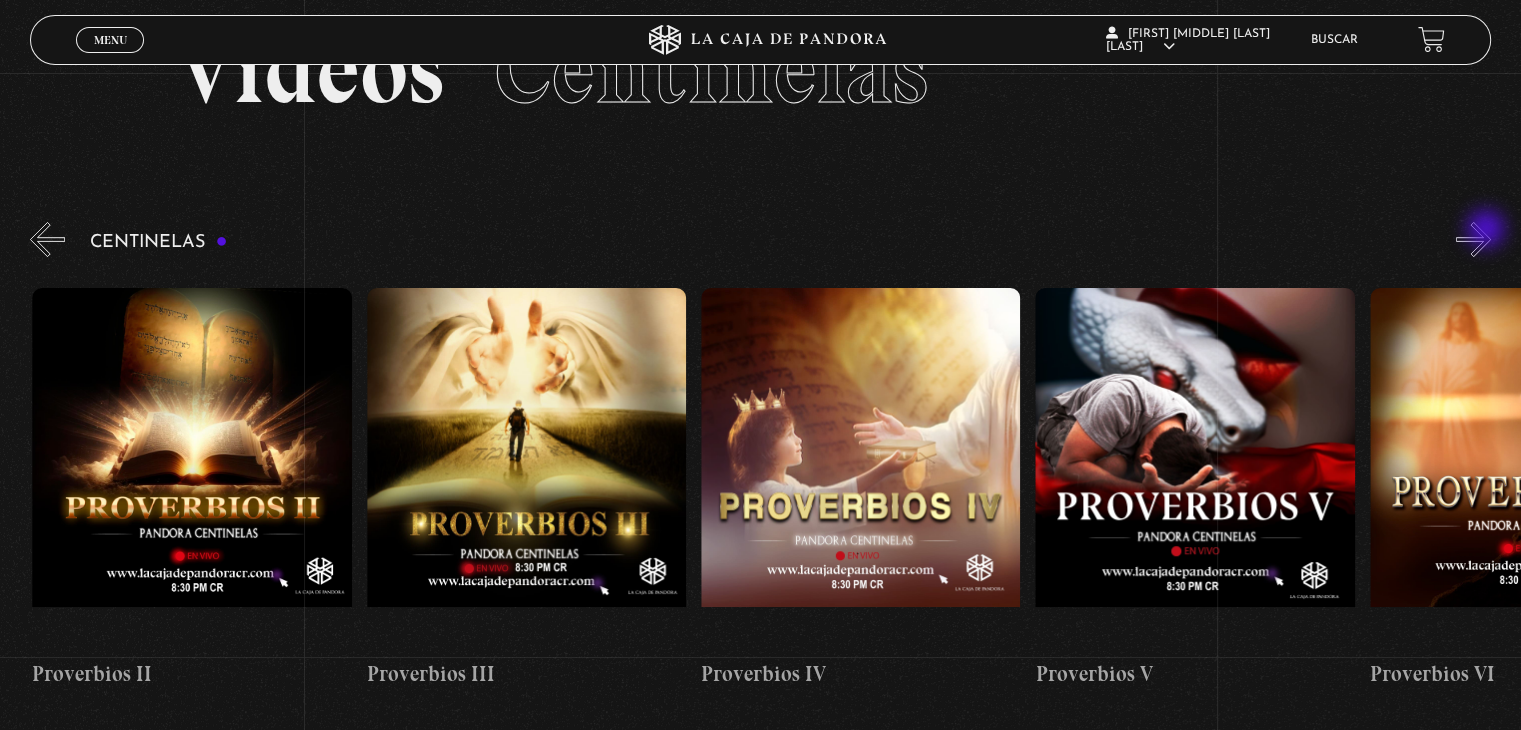 click on "»" at bounding box center [1473, 239] 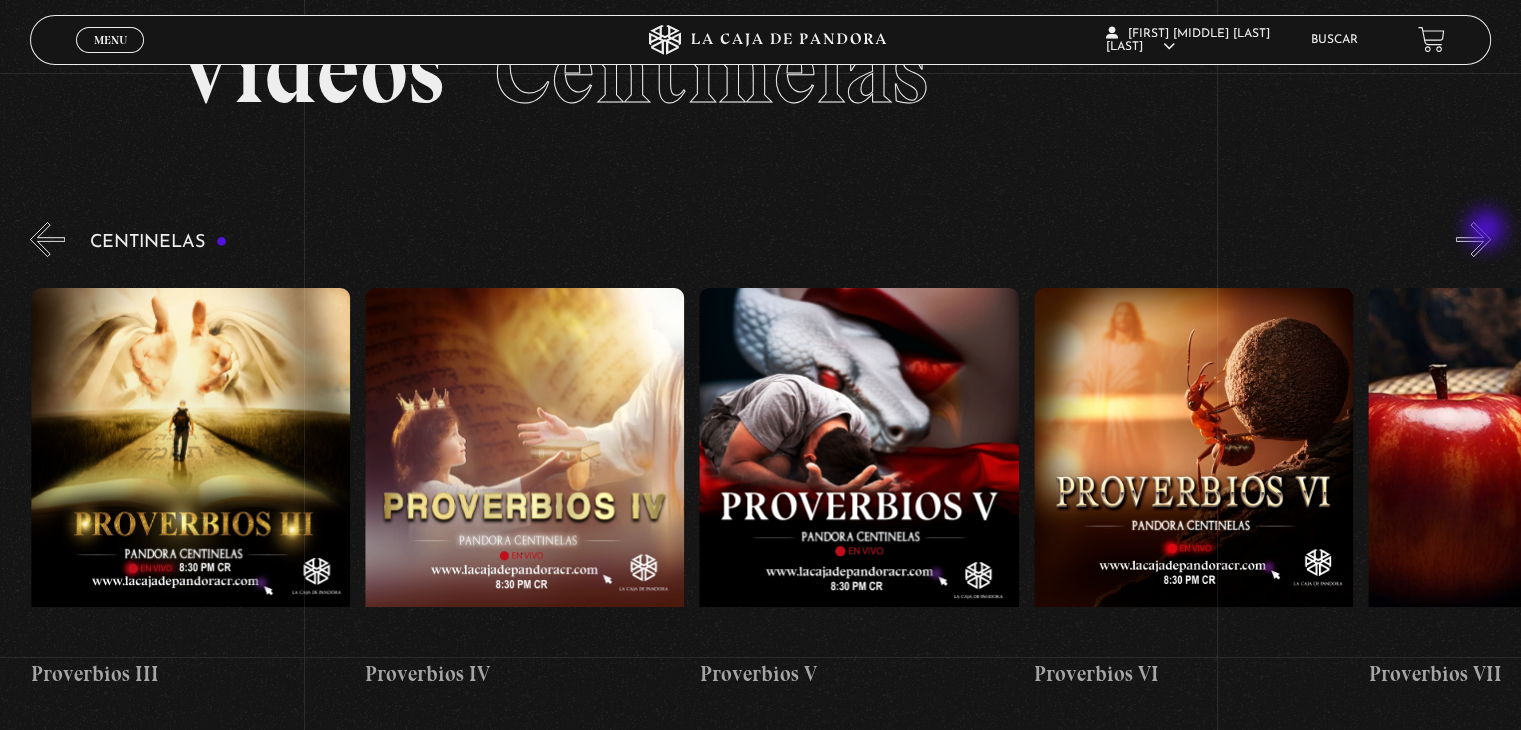 click on "»" at bounding box center (1473, 239) 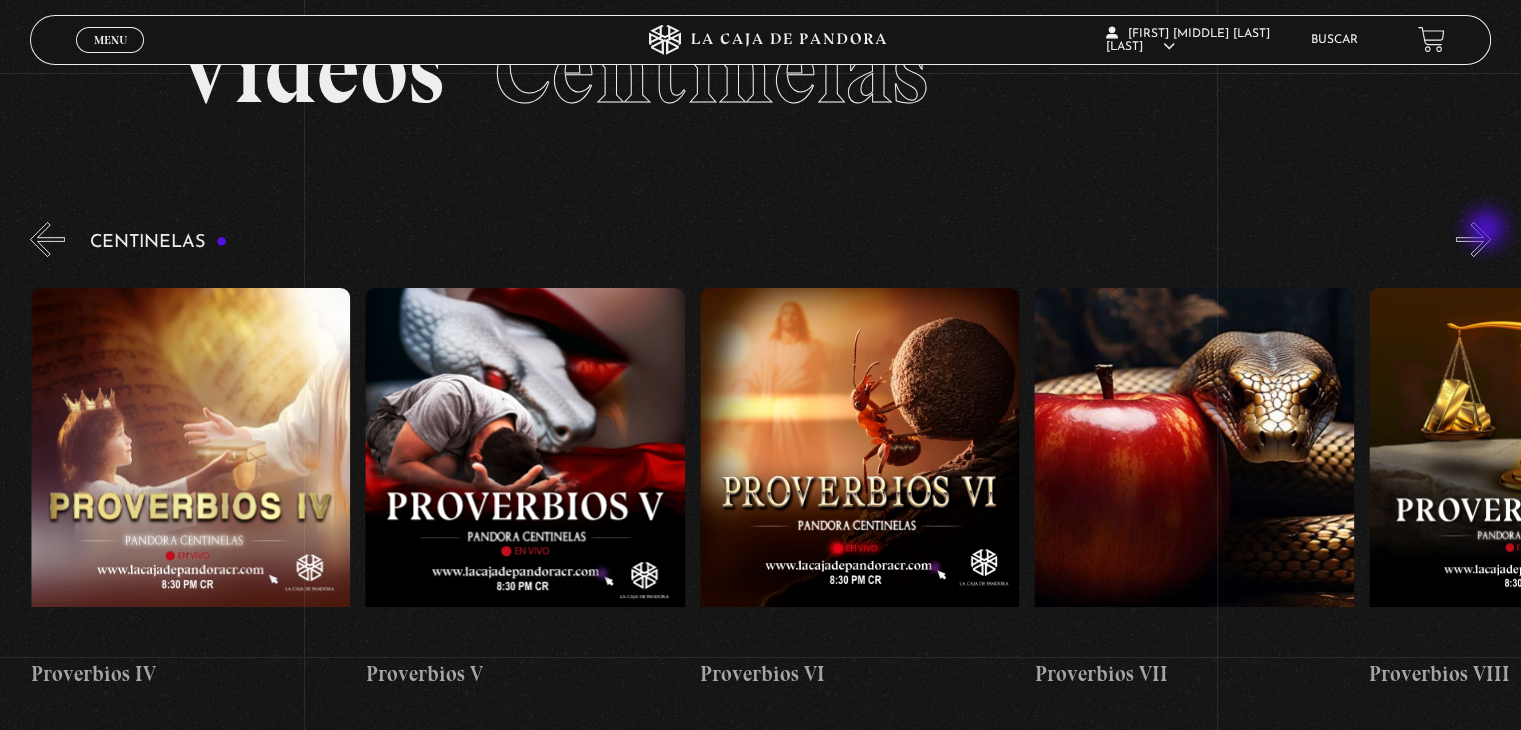 click on "»" at bounding box center [1473, 239] 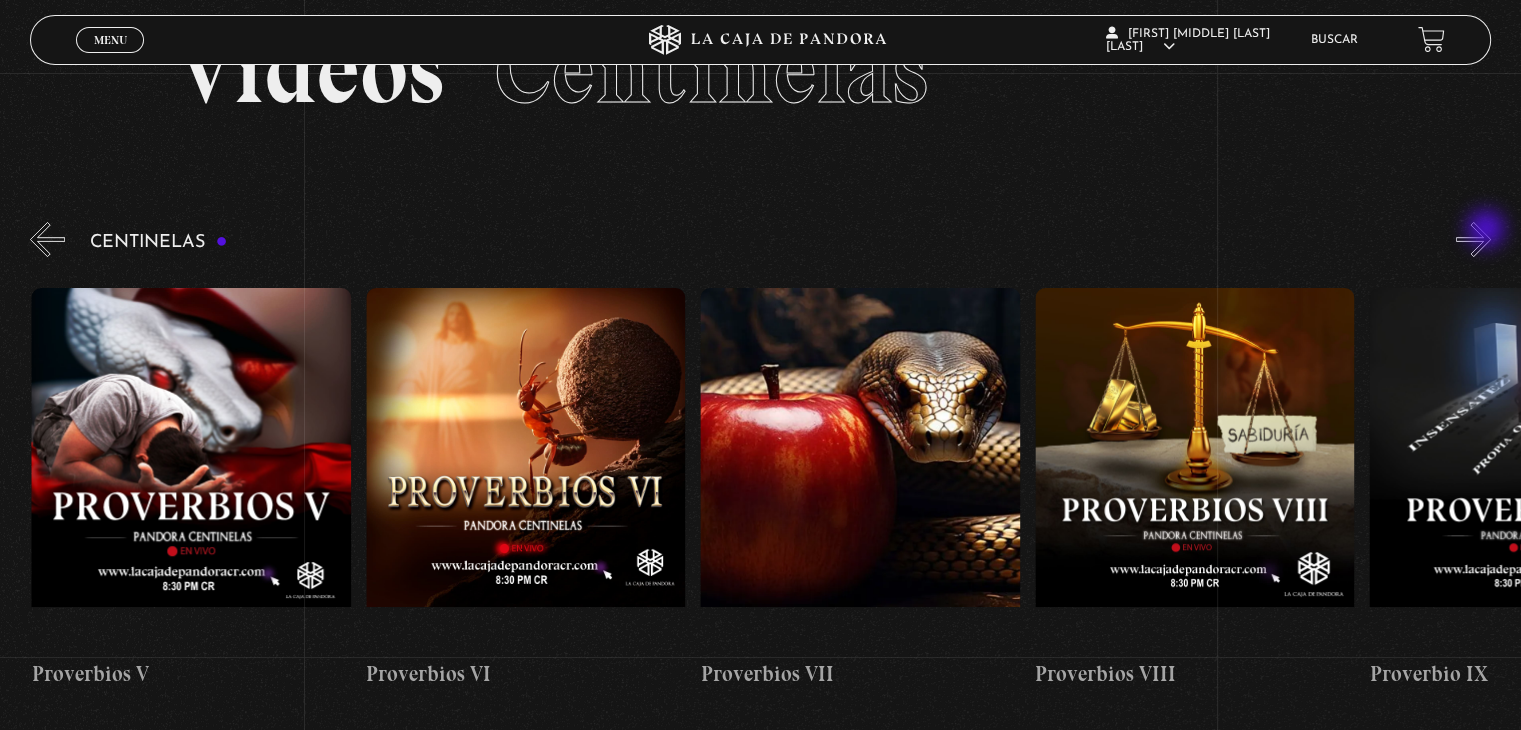 click on "»" at bounding box center [1473, 239] 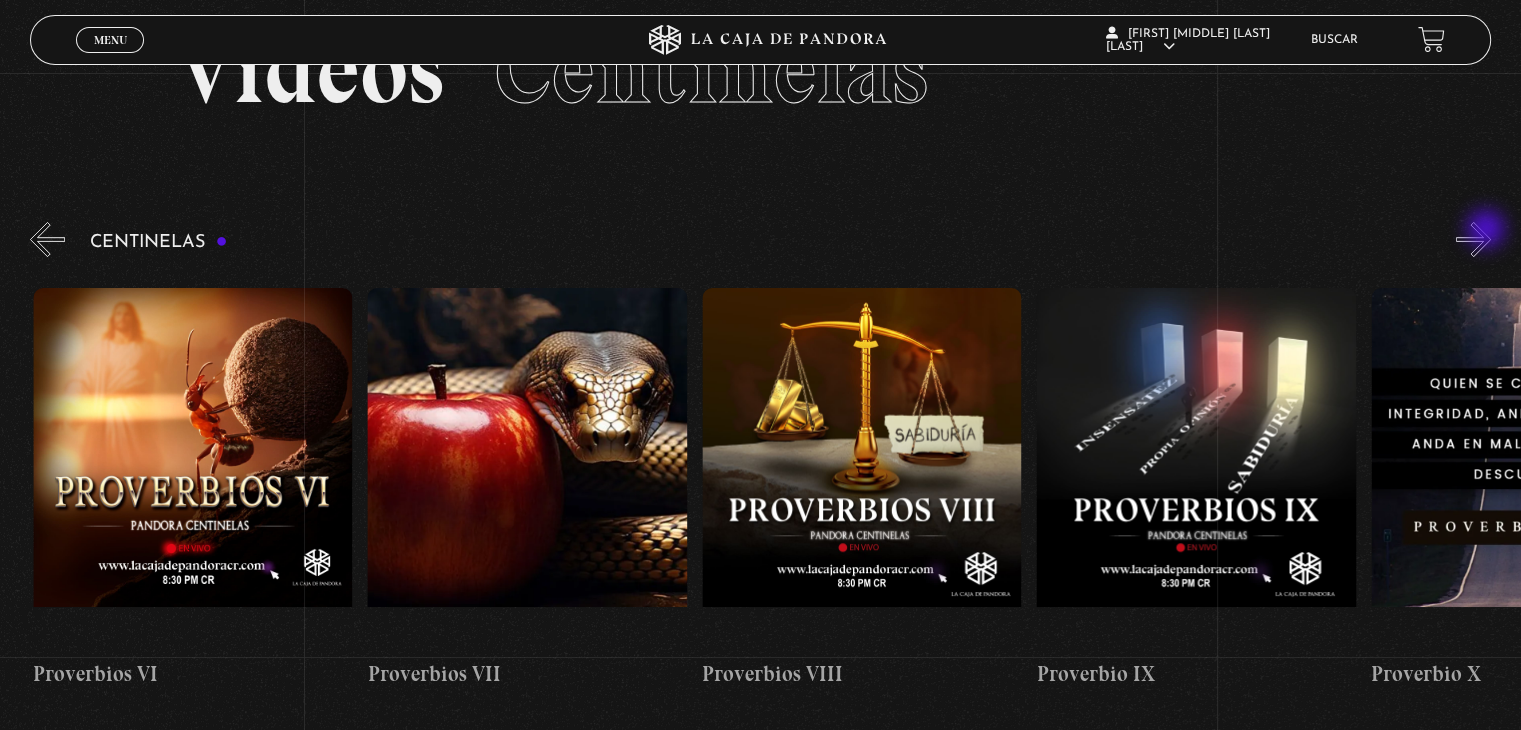 scroll, scrollTop: 0, scrollLeft: 2675, axis: horizontal 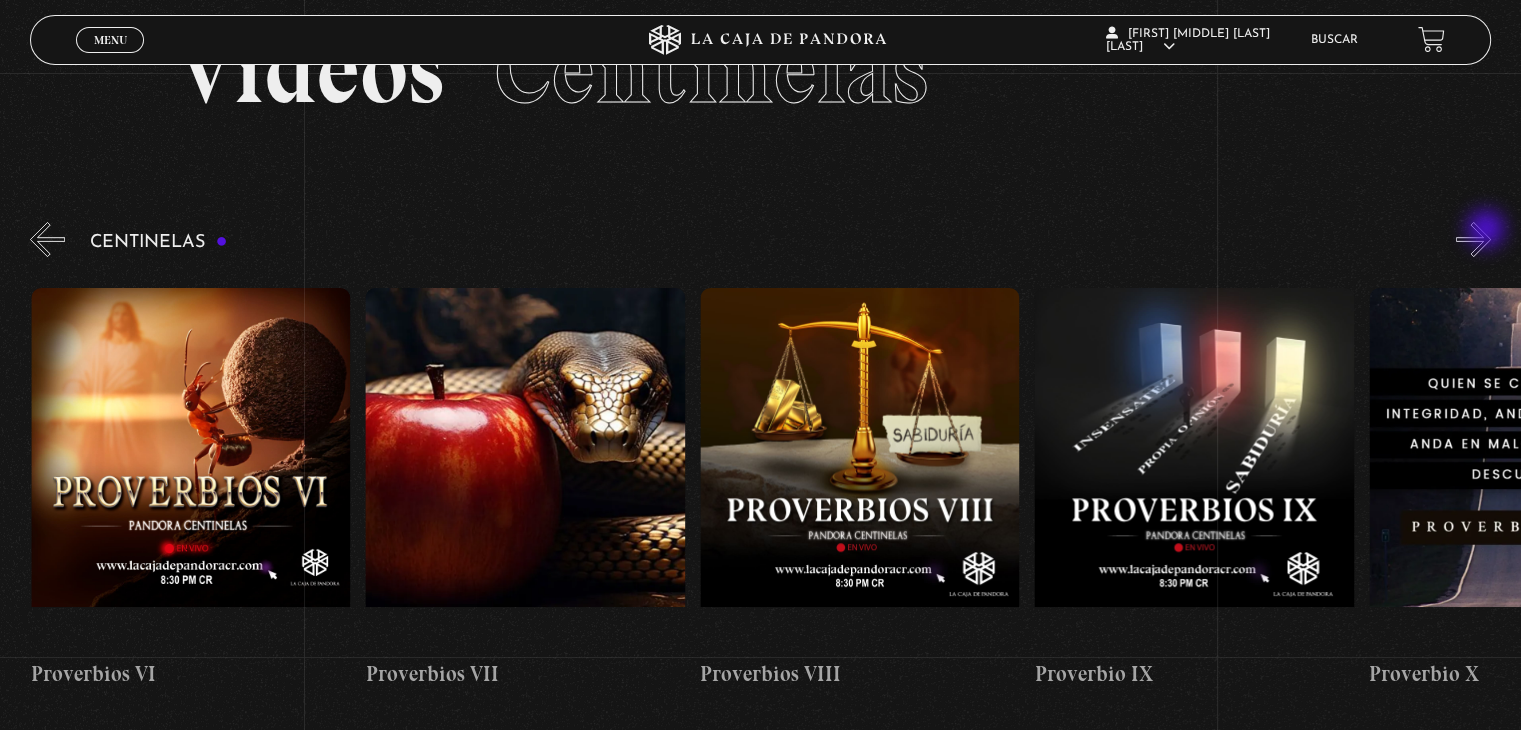 click on "»" at bounding box center (1473, 239) 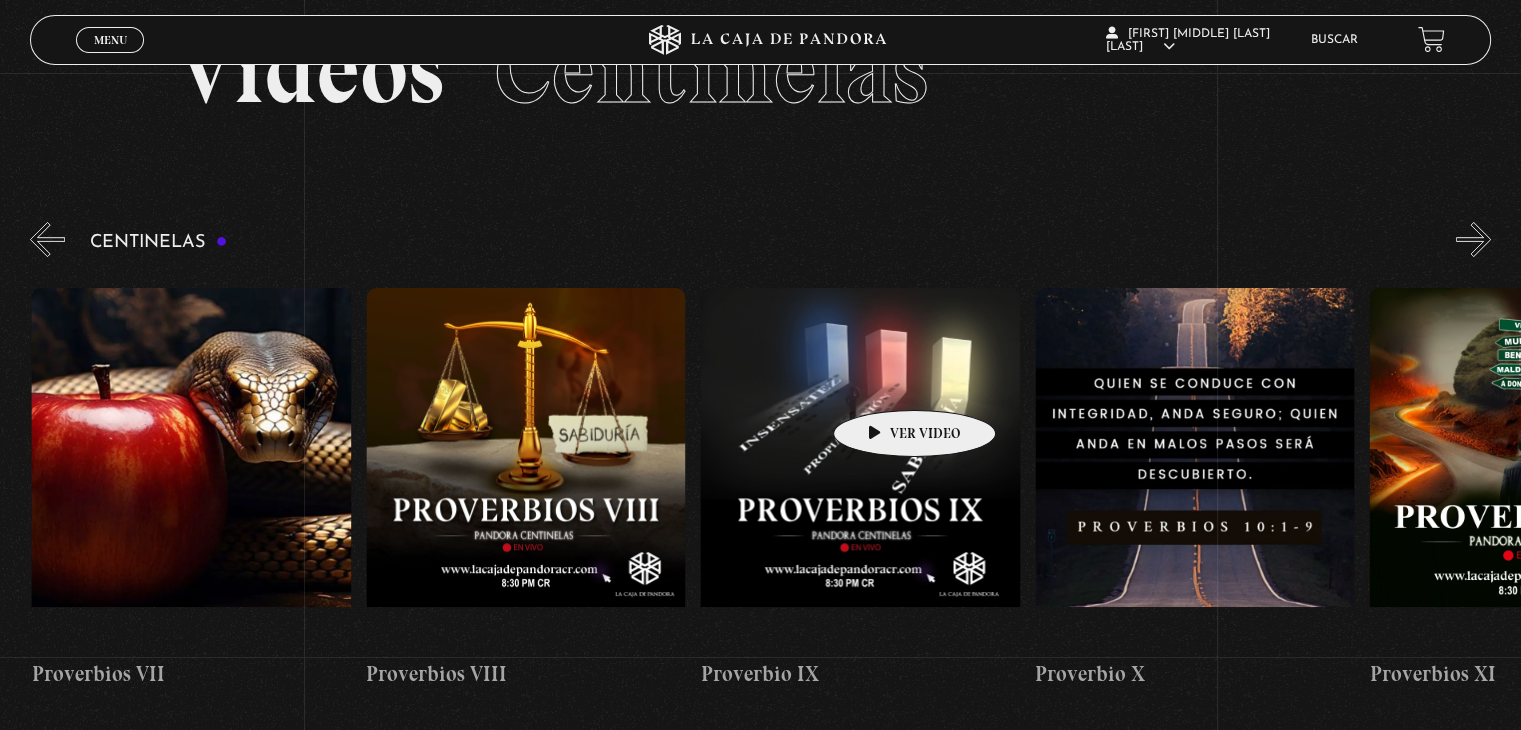 scroll, scrollTop: 0, scrollLeft: 3010, axis: horizontal 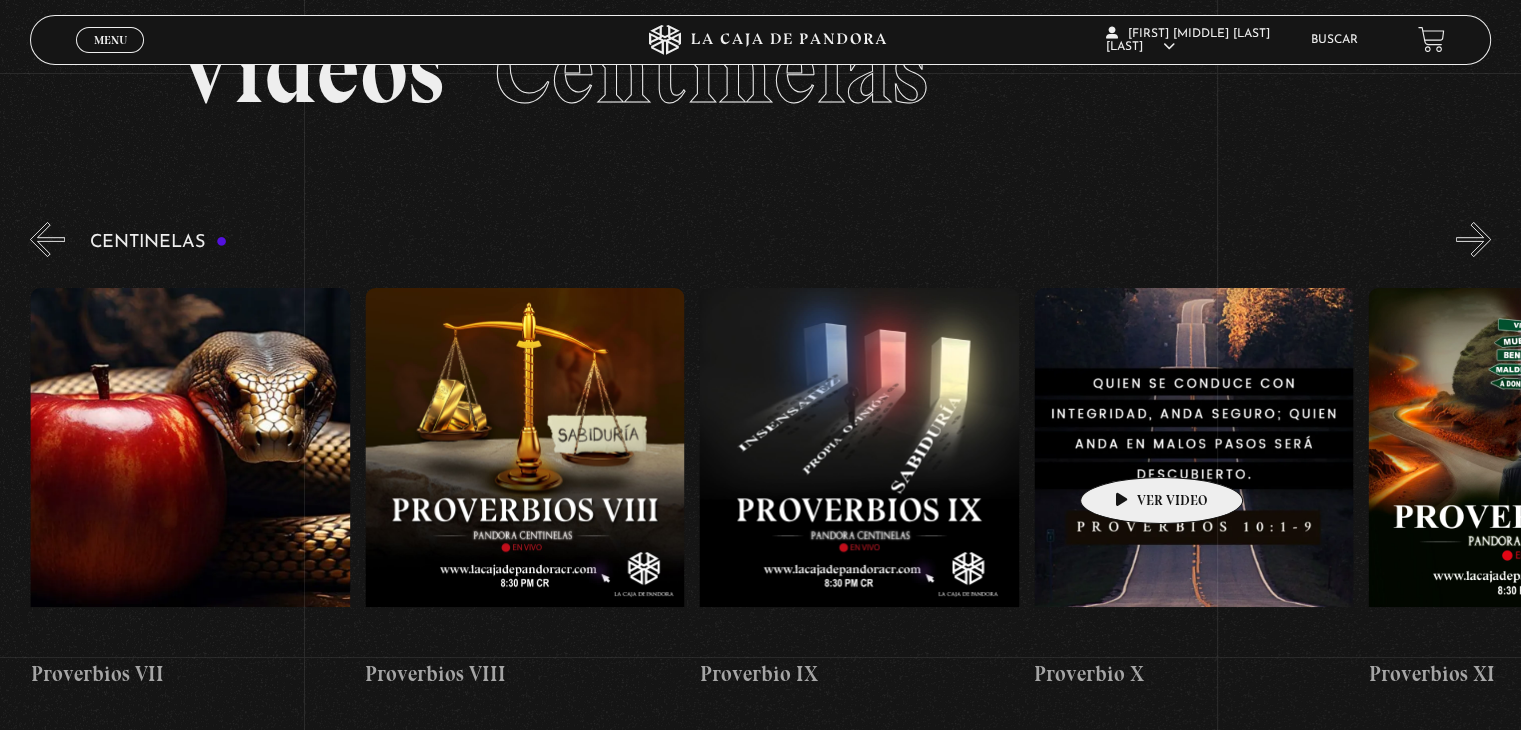 click at bounding box center [1193, 468] 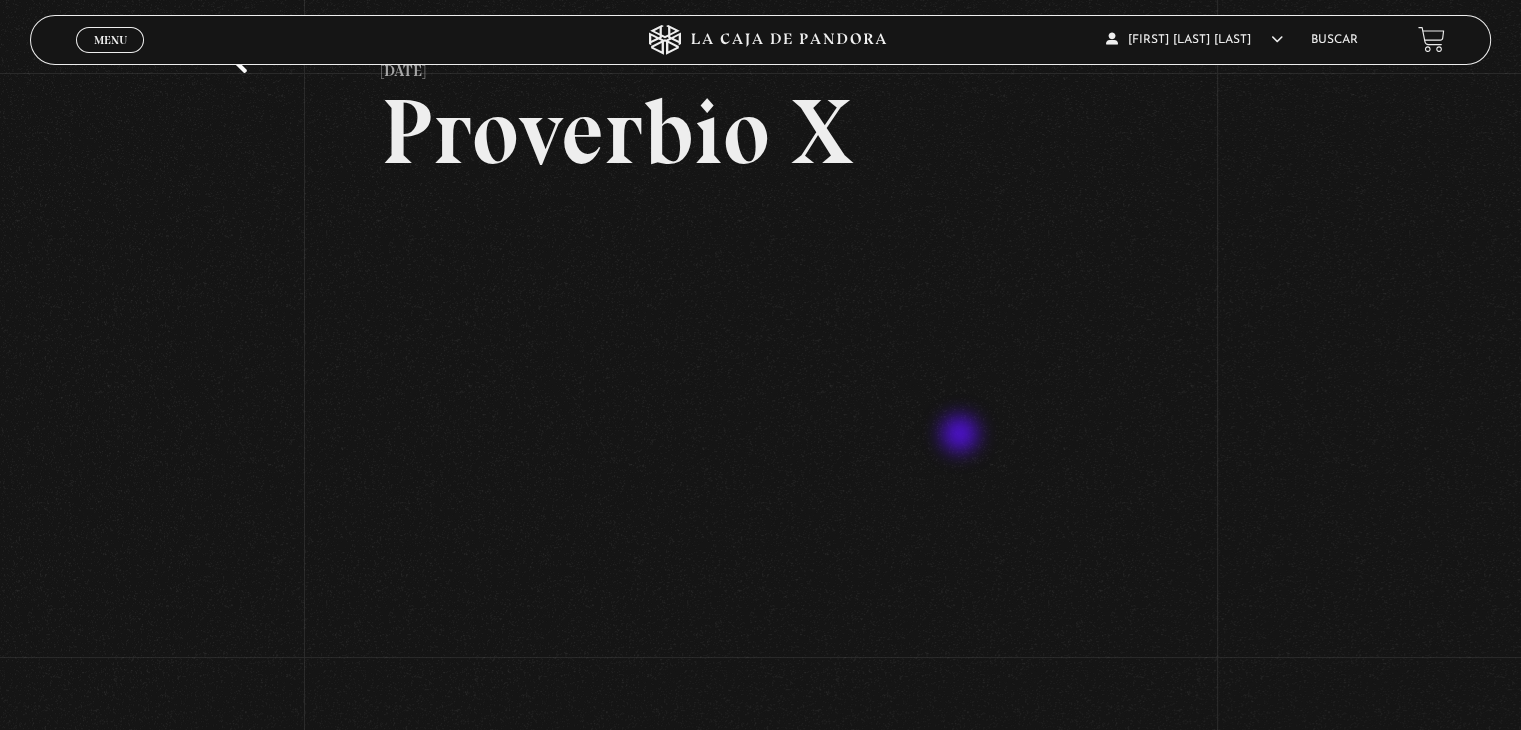 scroll, scrollTop: 200, scrollLeft: 0, axis: vertical 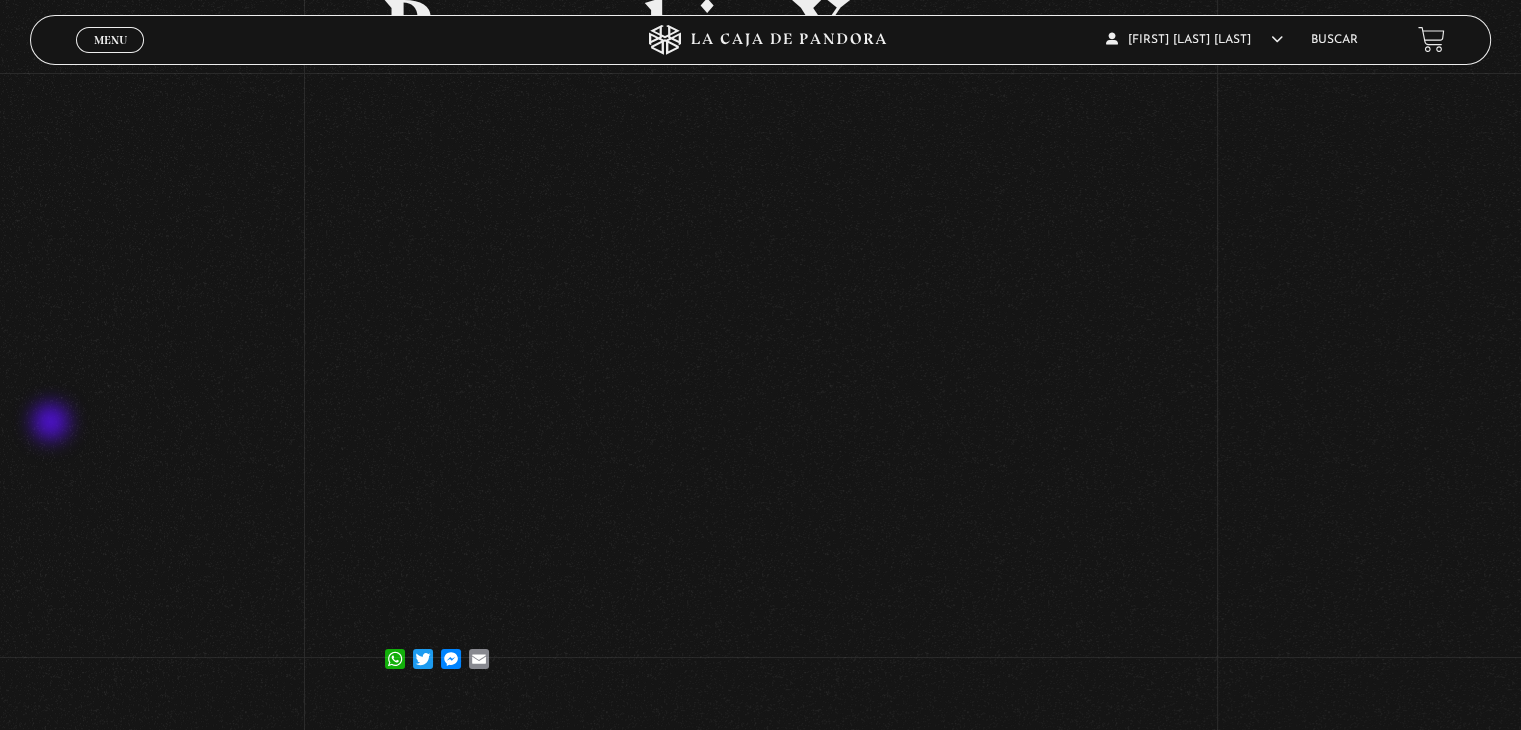 click on "Volver
[DATE]
[PRODUCT]
[APP] [APP] [APP] [APP]" at bounding box center (760, 289) 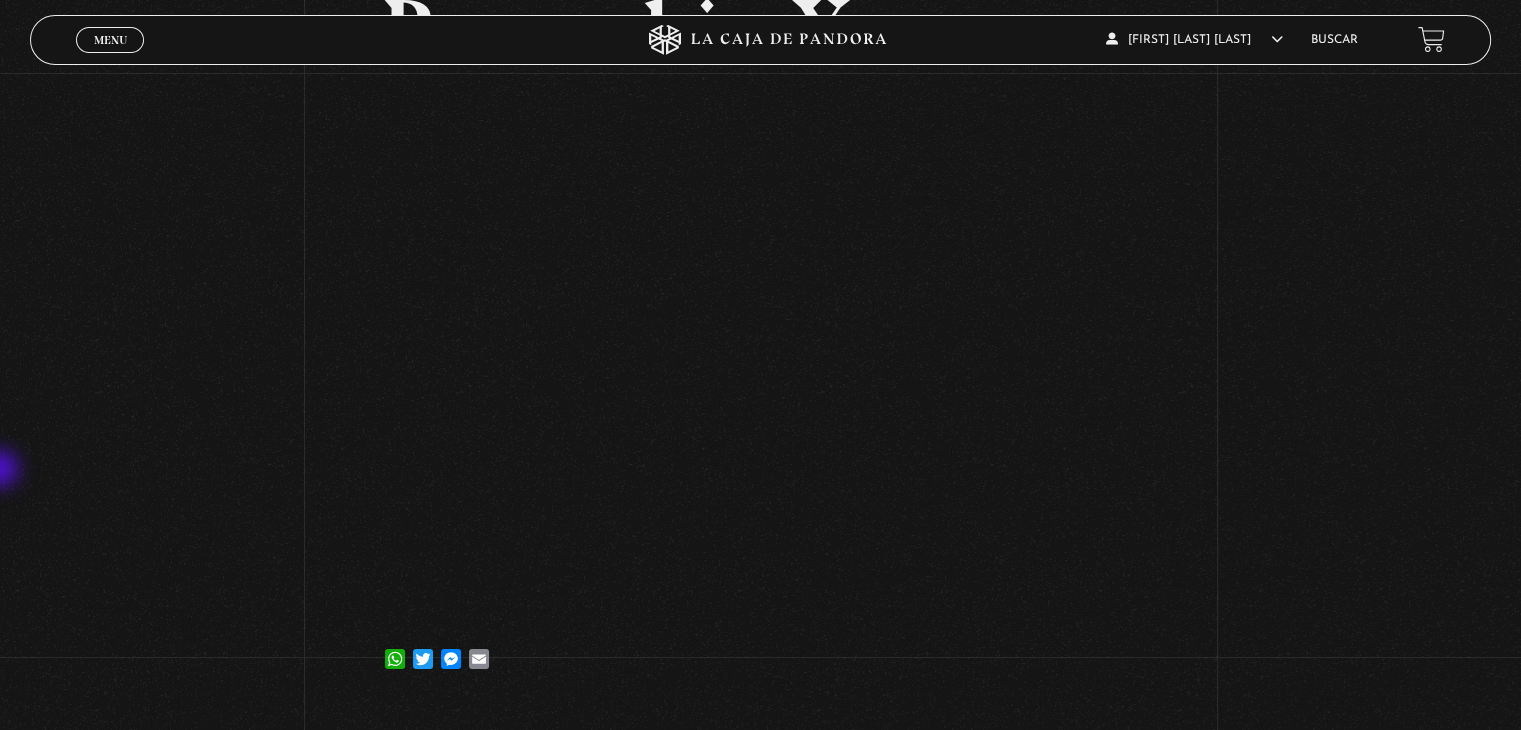 click on "Volver
[DATE]
[PRODUCT]
[APP] [APP] [APP] [APP]" at bounding box center [760, 289] 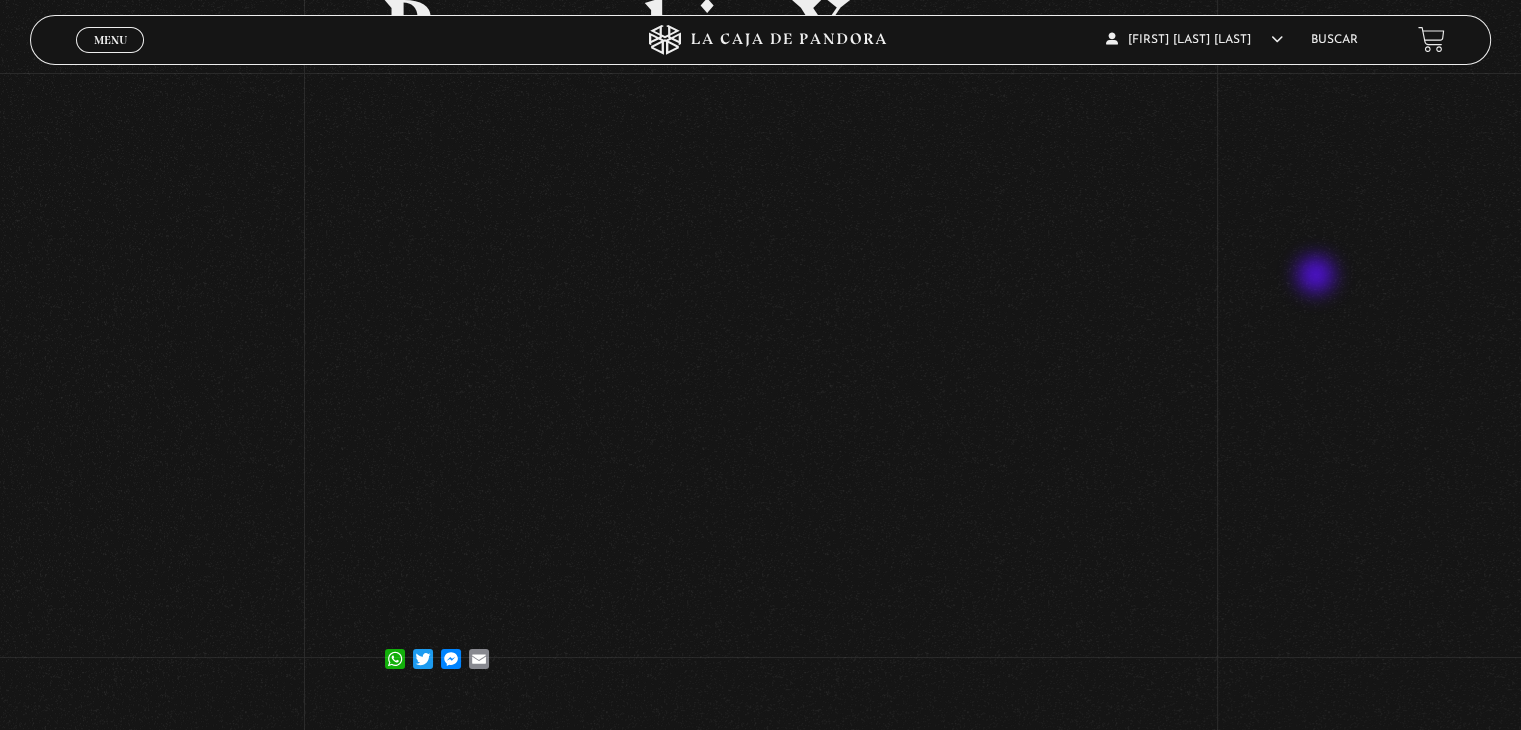 click on "Volver
18 junio, 2024
Proverbio X
WhatsApp Twitter Messenger Email" at bounding box center (760, 289) 